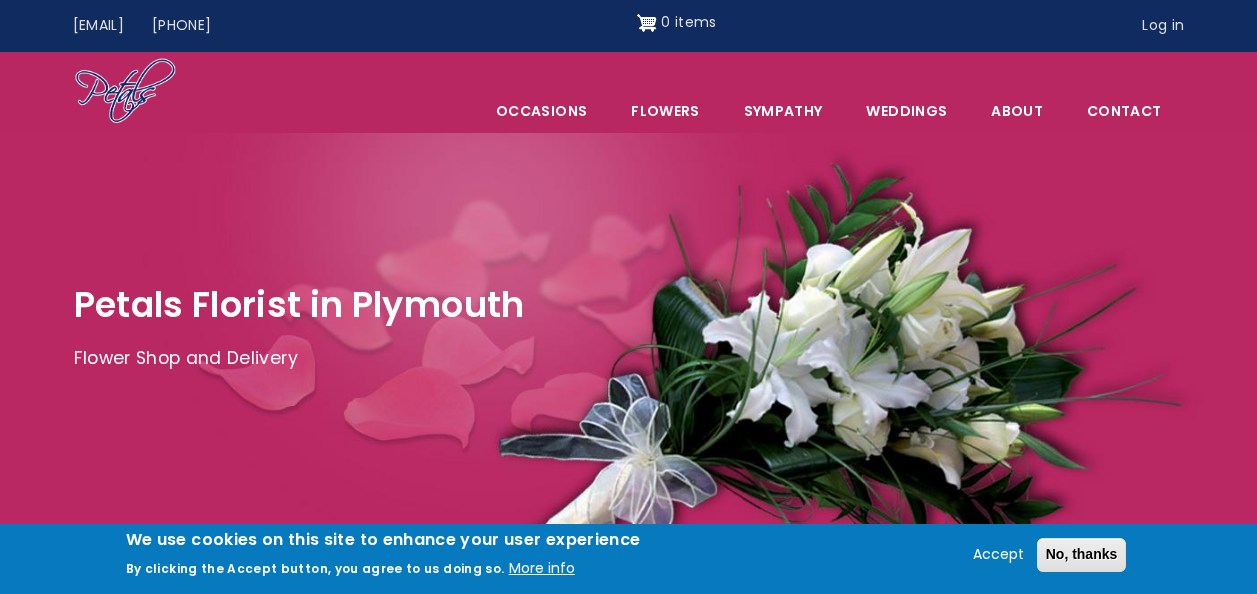 scroll, scrollTop: 0, scrollLeft: 0, axis: both 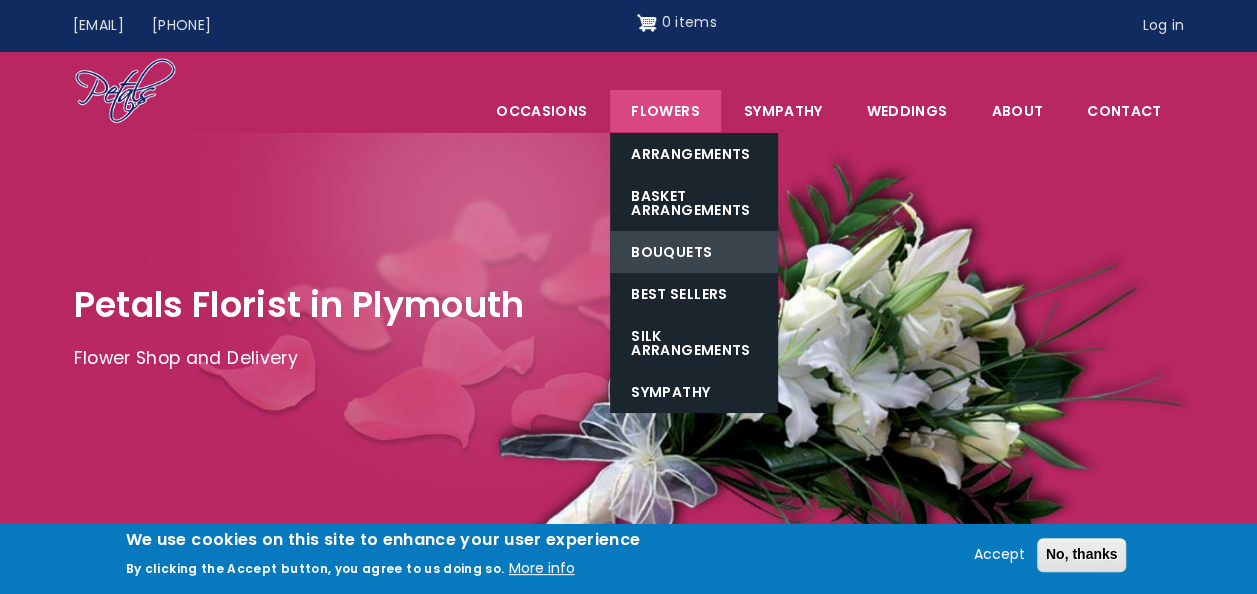 click on "Bouquets" at bounding box center [694, 252] 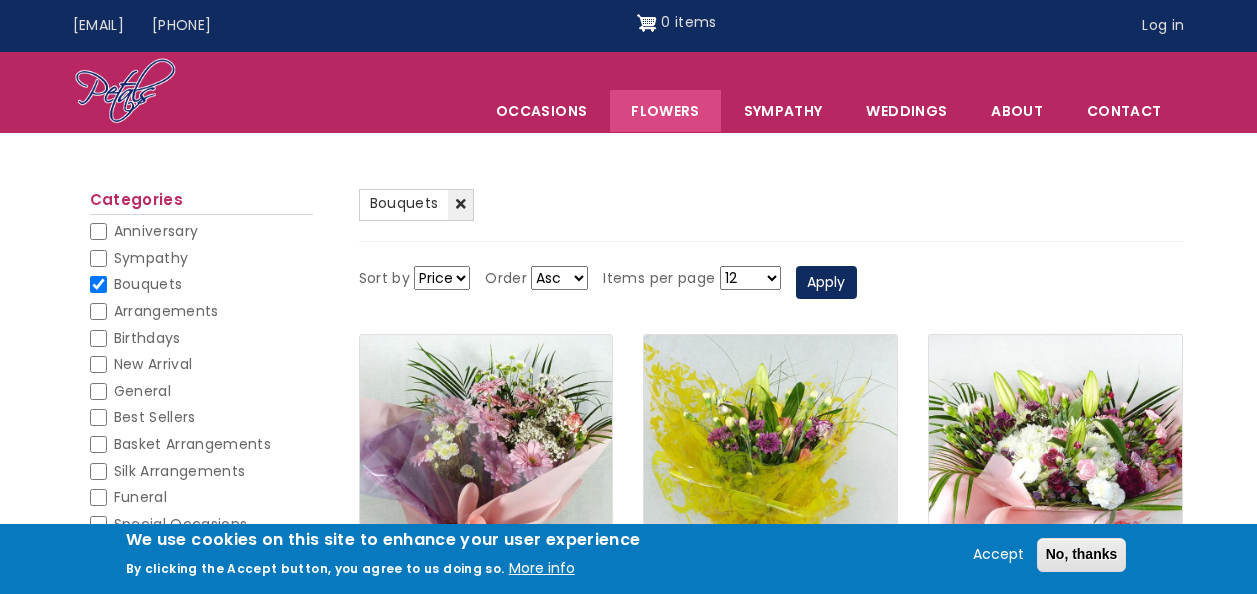 scroll, scrollTop: 0, scrollLeft: 0, axis: both 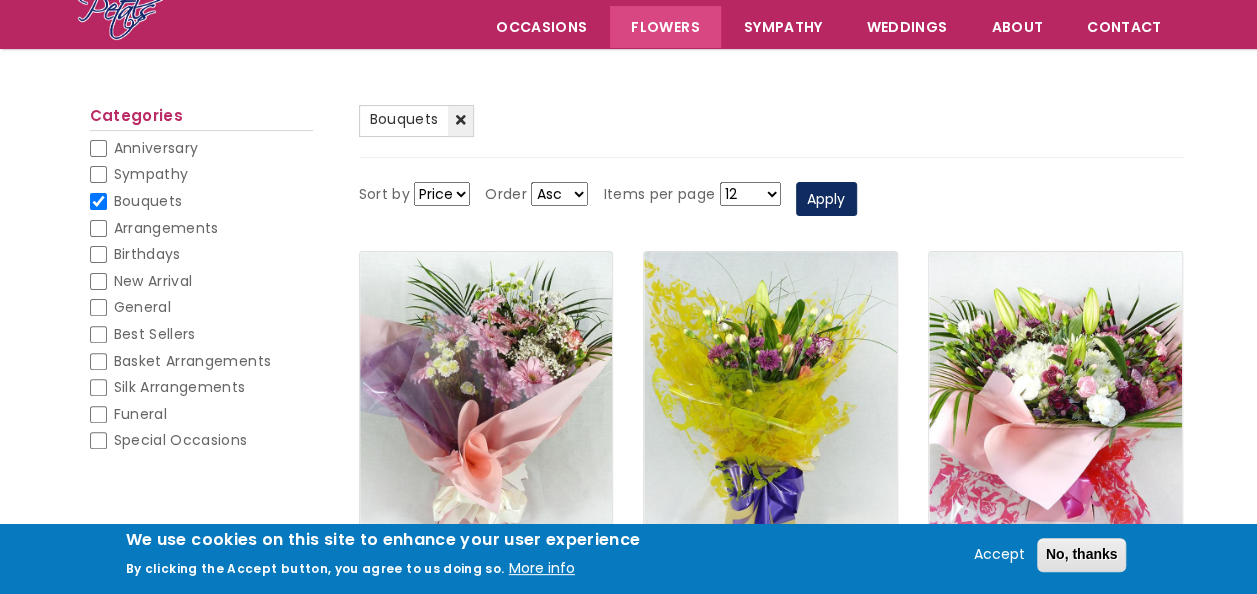 click on "Birthdays" at bounding box center (98, 254) 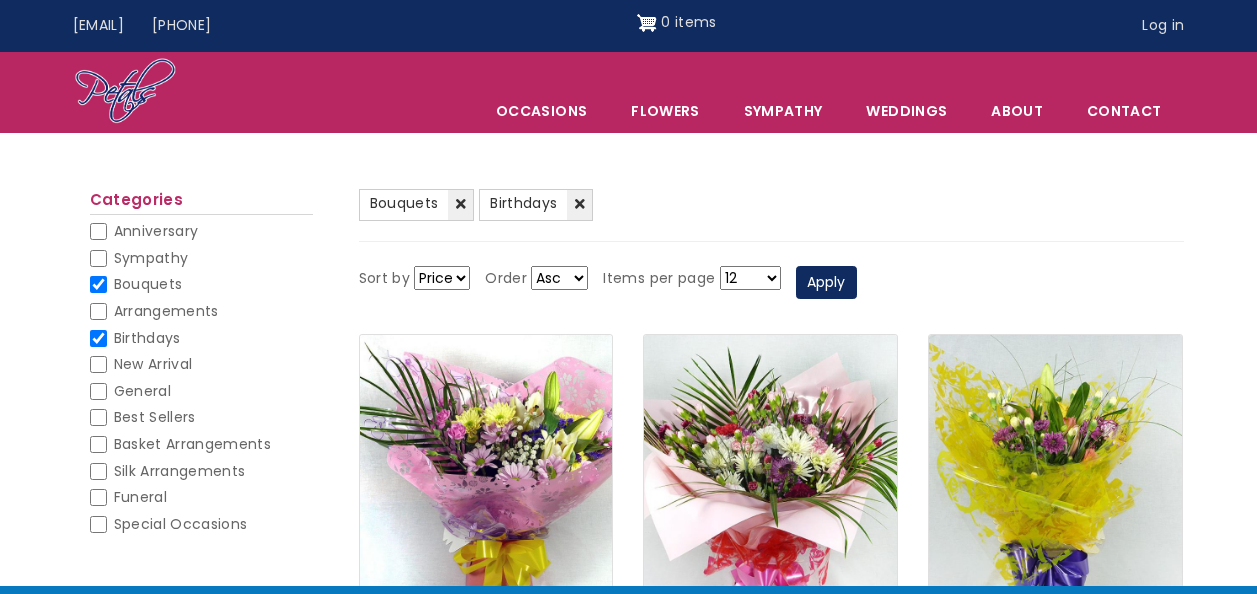 scroll, scrollTop: 0, scrollLeft: 0, axis: both 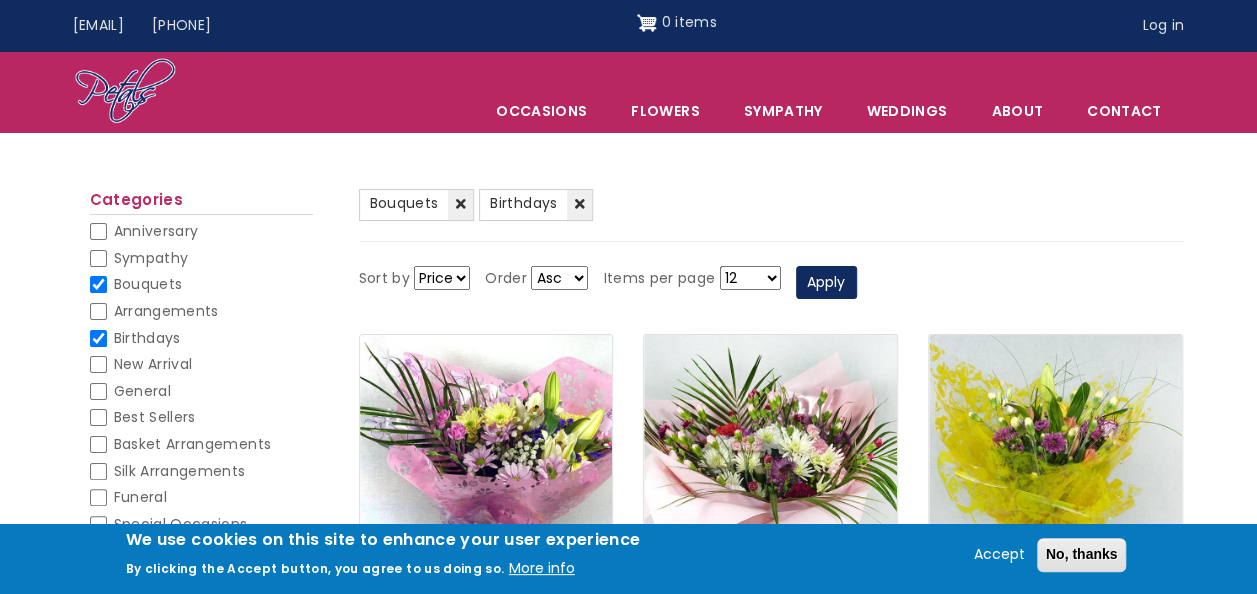 click on "Bouquets" at bounding box center [98, 284] 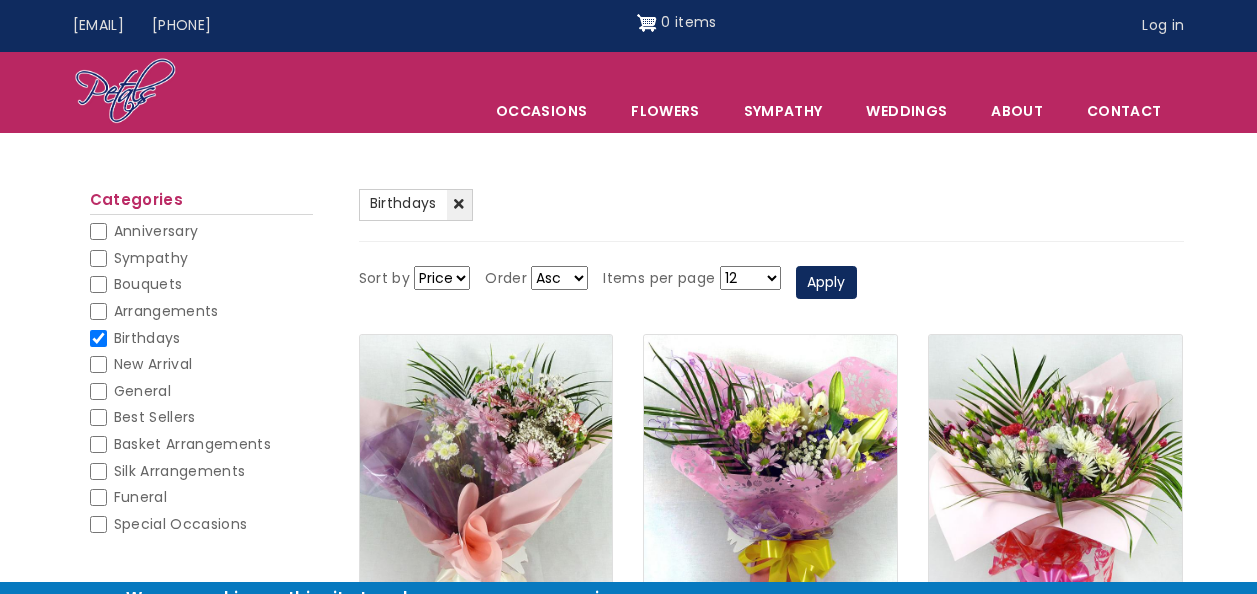 scroll, scrollTop: 0, scrollLeft: 0, axis: both 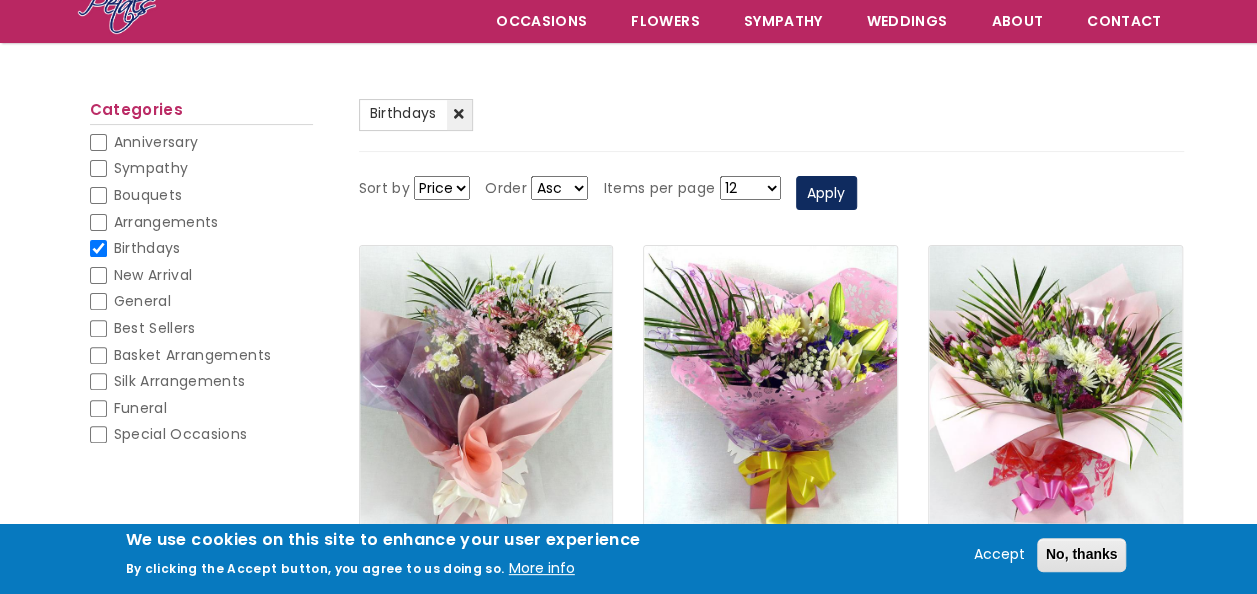 click on "12 18 24 30 - All -" at bounding box center [750, 188] 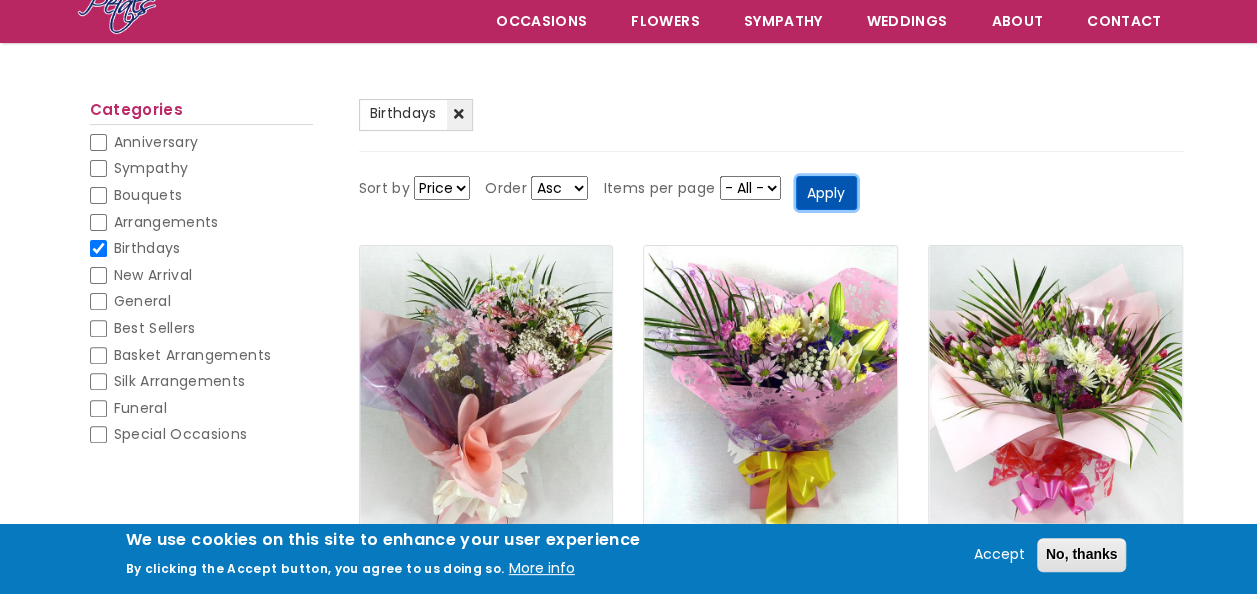 click on "Apply" at bounding box center [826, 193] 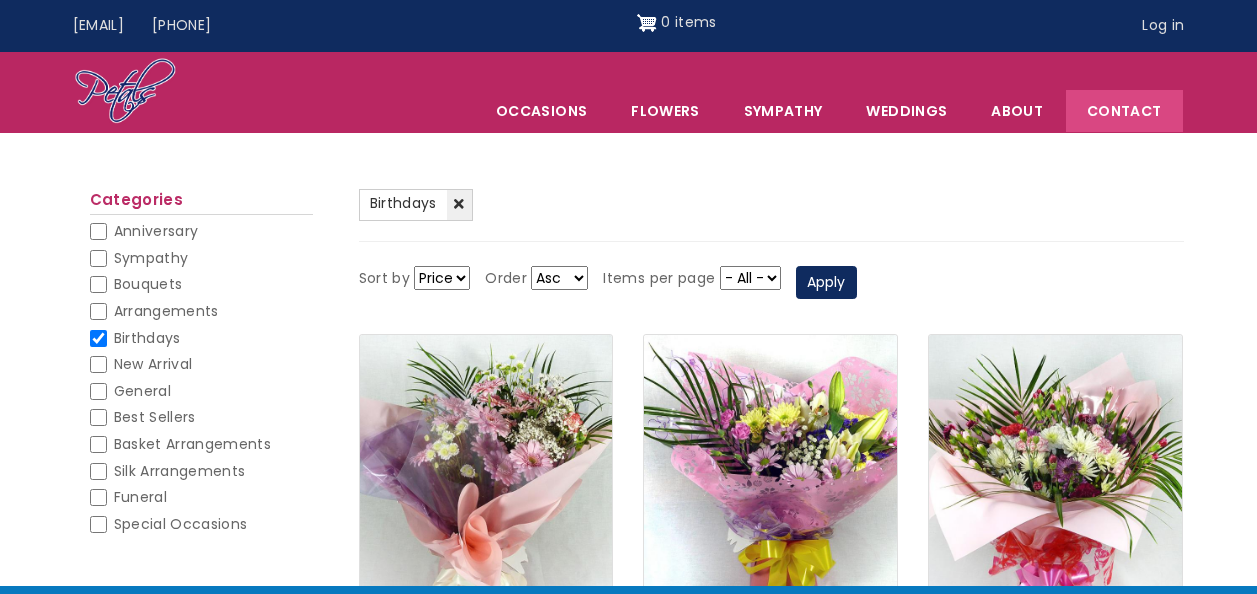 scroll, scrollTop: 0, scrollLeft: 0, axis: both 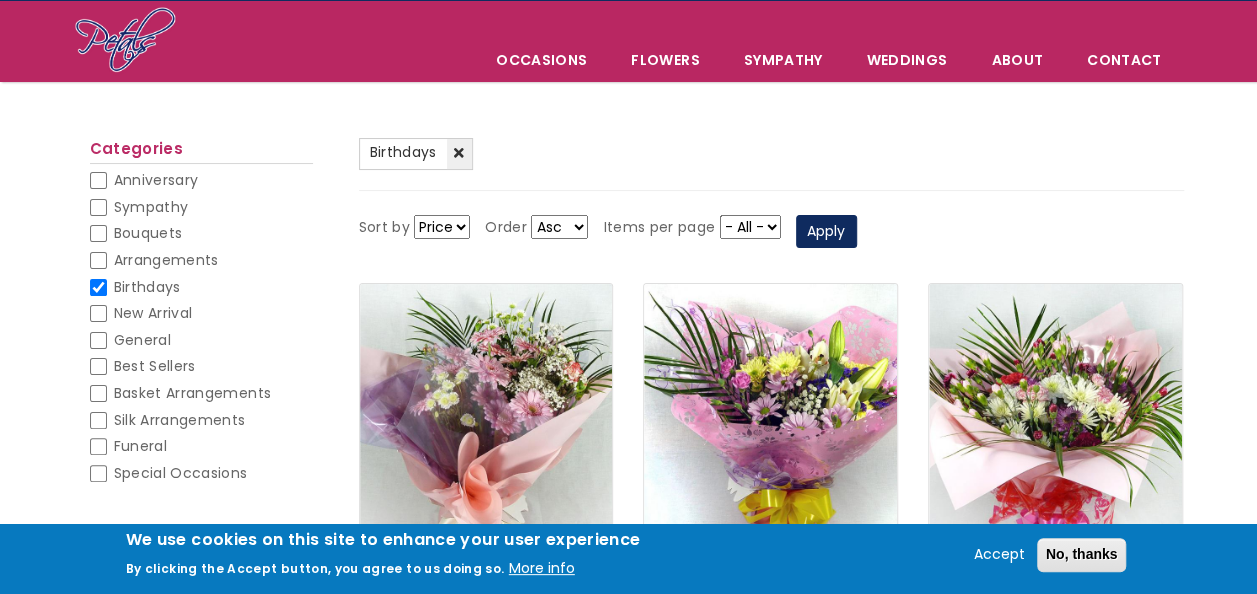 click on "Asc Desc" at bounding box center (559, 227) 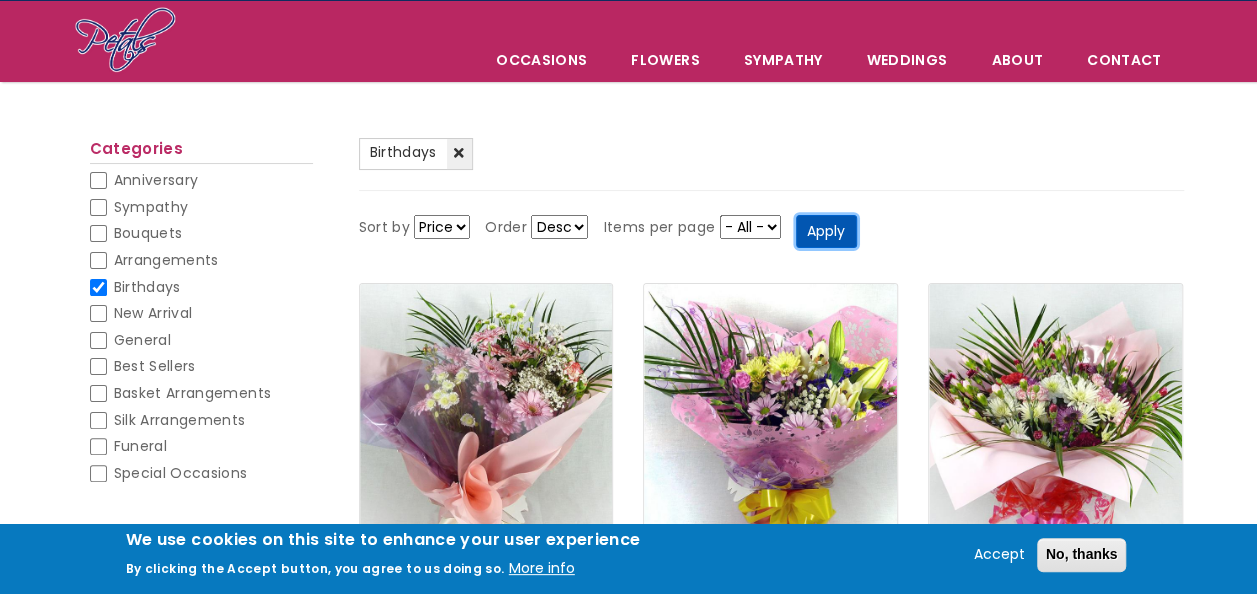 click on "Apply" at bounding box center (826, 232) 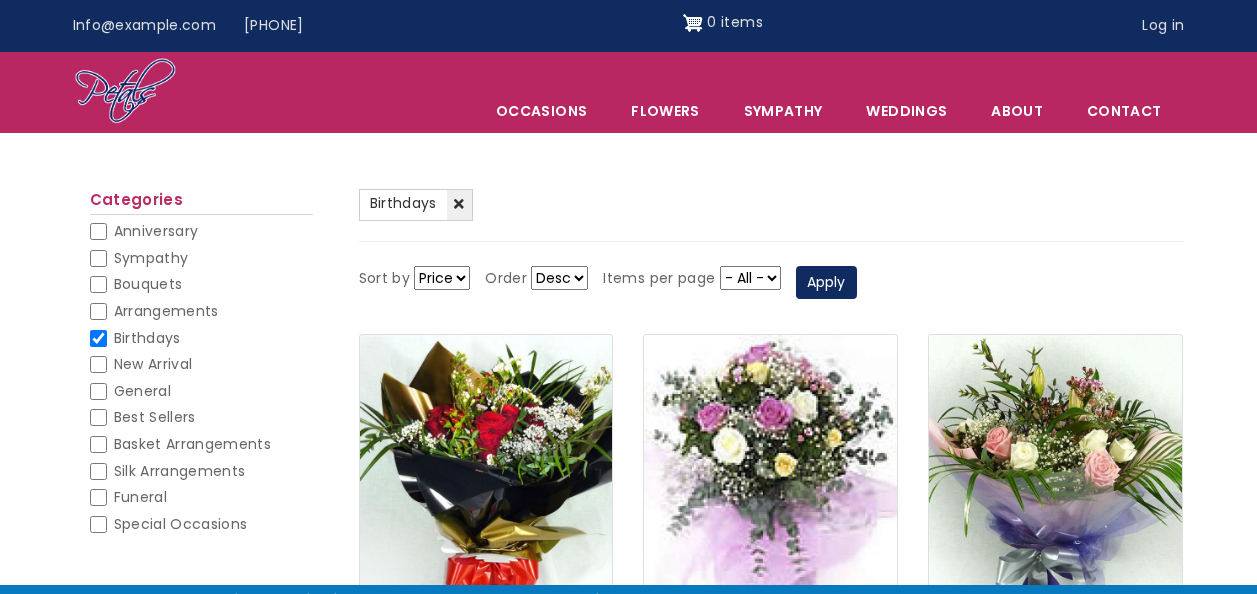 scroll, scrollTop: 0, scrollLeft: 0, axis: both 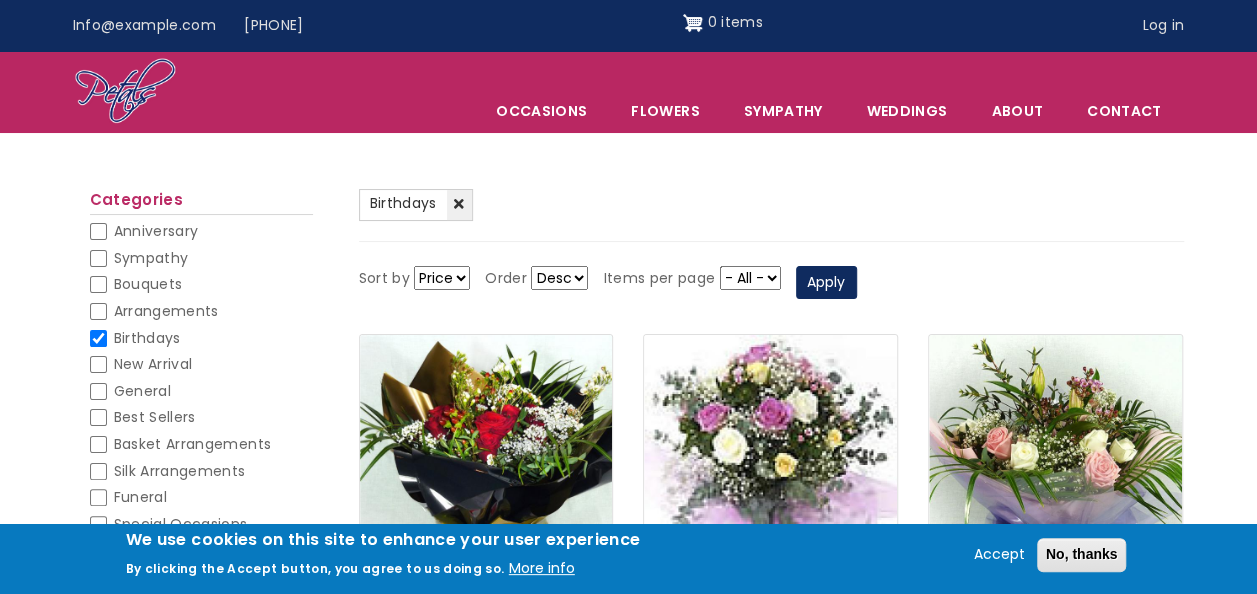 click at bounding box center [125, 92] 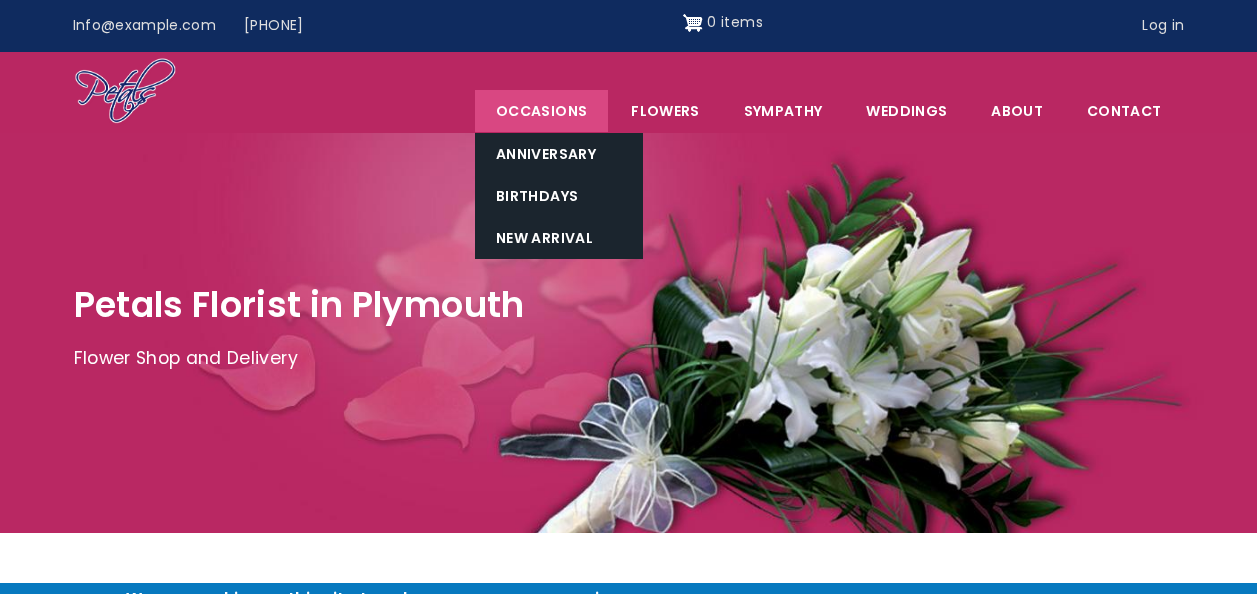 scroll, scrollTop: 0, scrollLeft: 0, axis: both 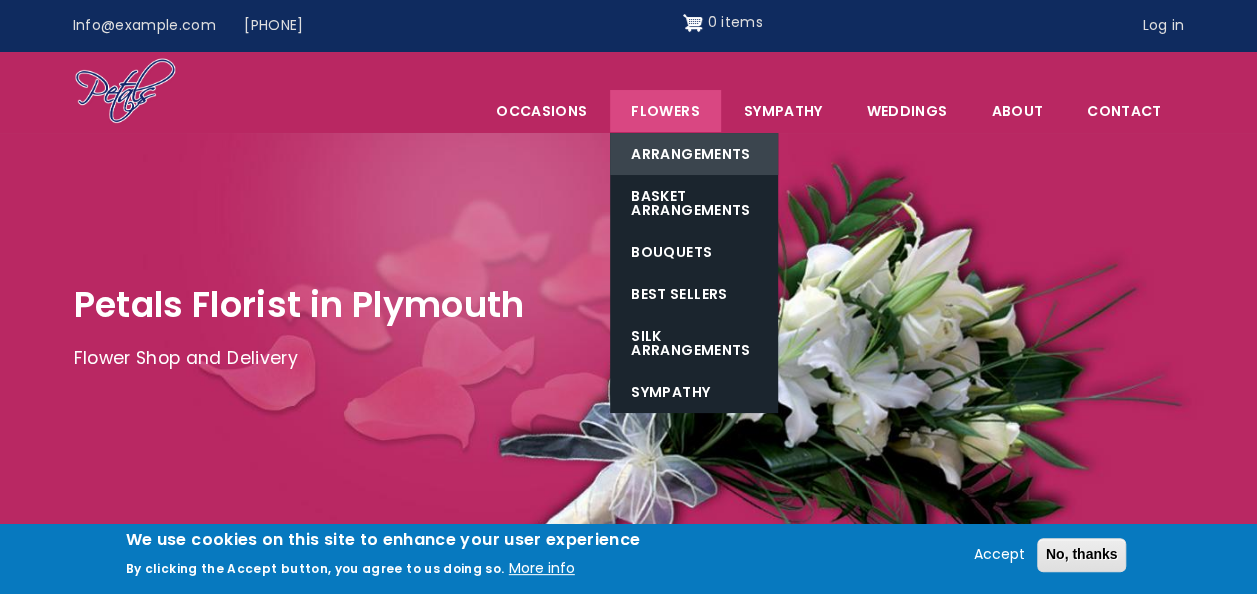 click on "Arrangements" at bounding box center (694, 154) 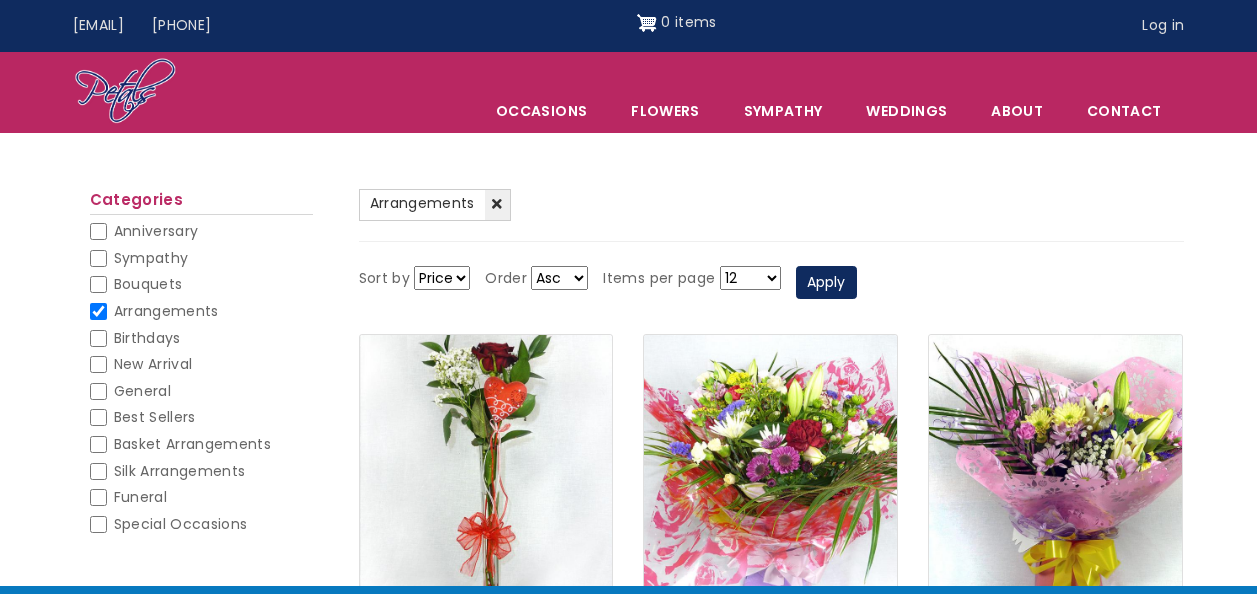 scroll, scrollTop: 0, scrollLeft: 0, axis: both 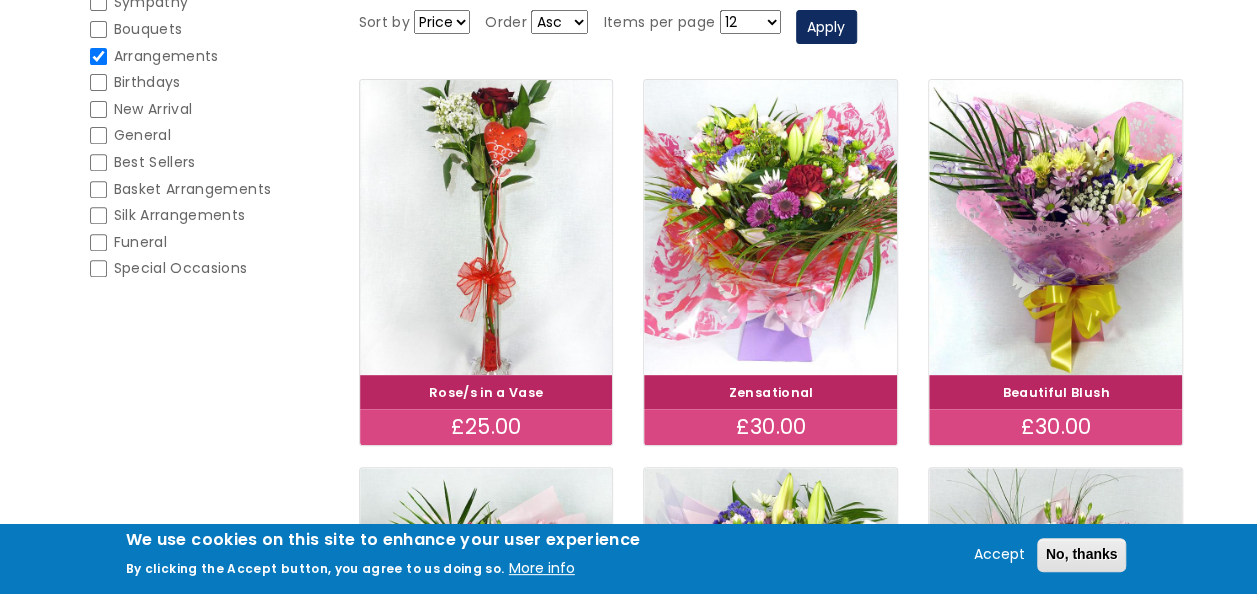 drag, startPoint x: 1244, startPoint y: 113, endPoint x: 1236, endPoint y: 174, distance: 61.522354 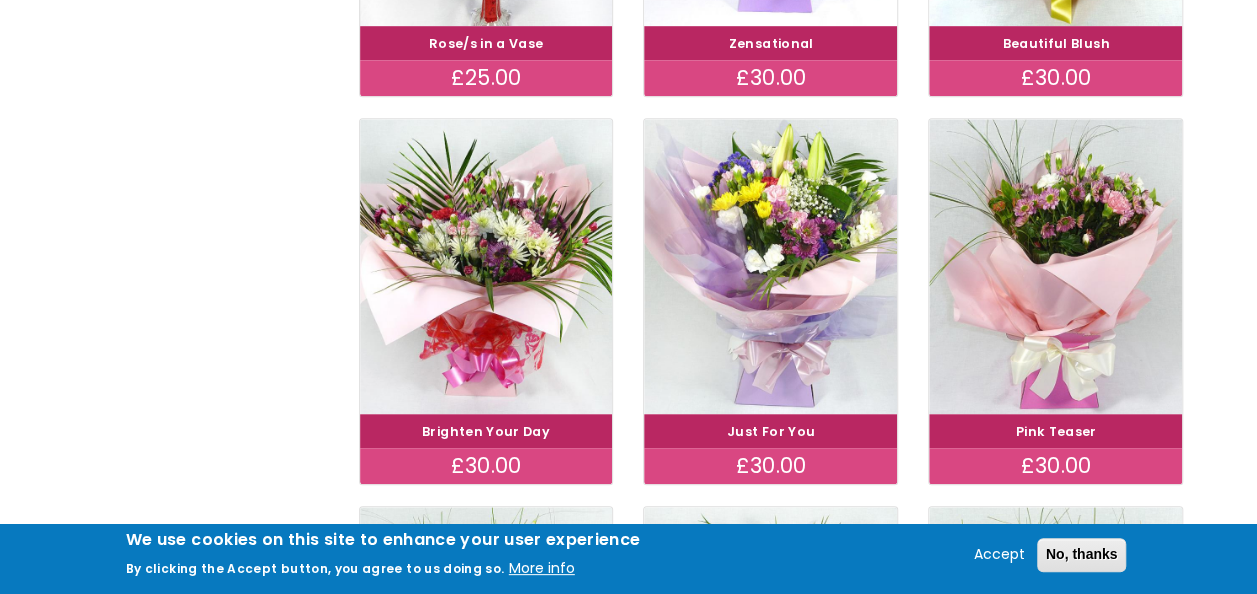 scroll, scrollTop: 694, scrollLeft: 0, axis: vertical 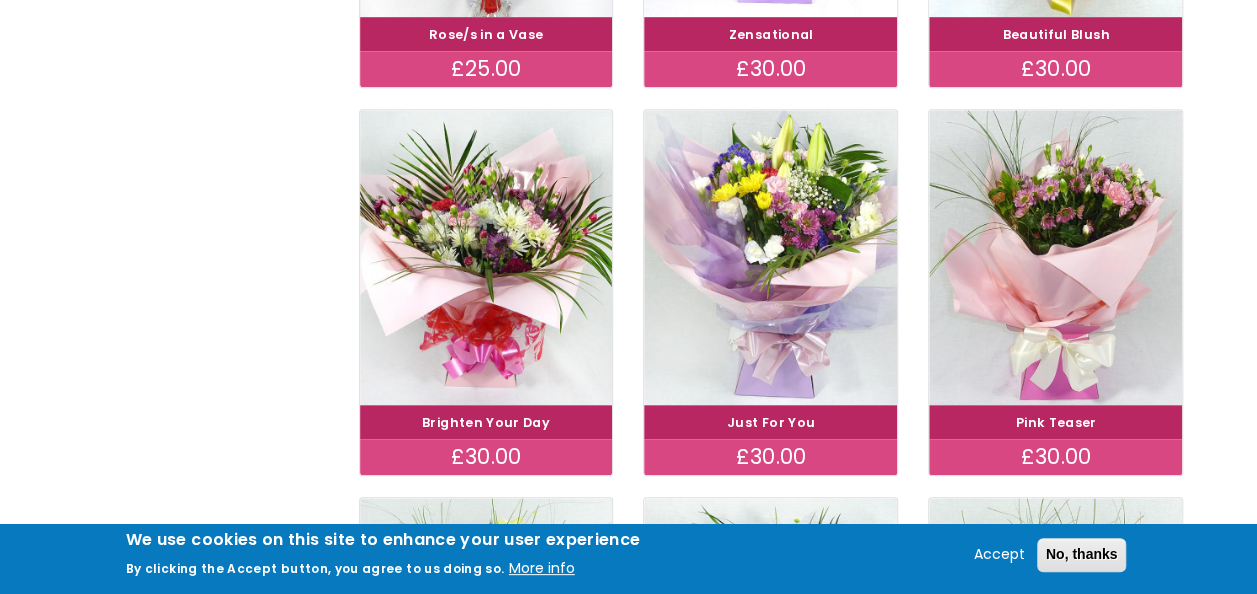 drag, startPoint x: 1252, startPoint y: 210, endPoint x: 1236, endPoint y: 282, distance: 73.756355 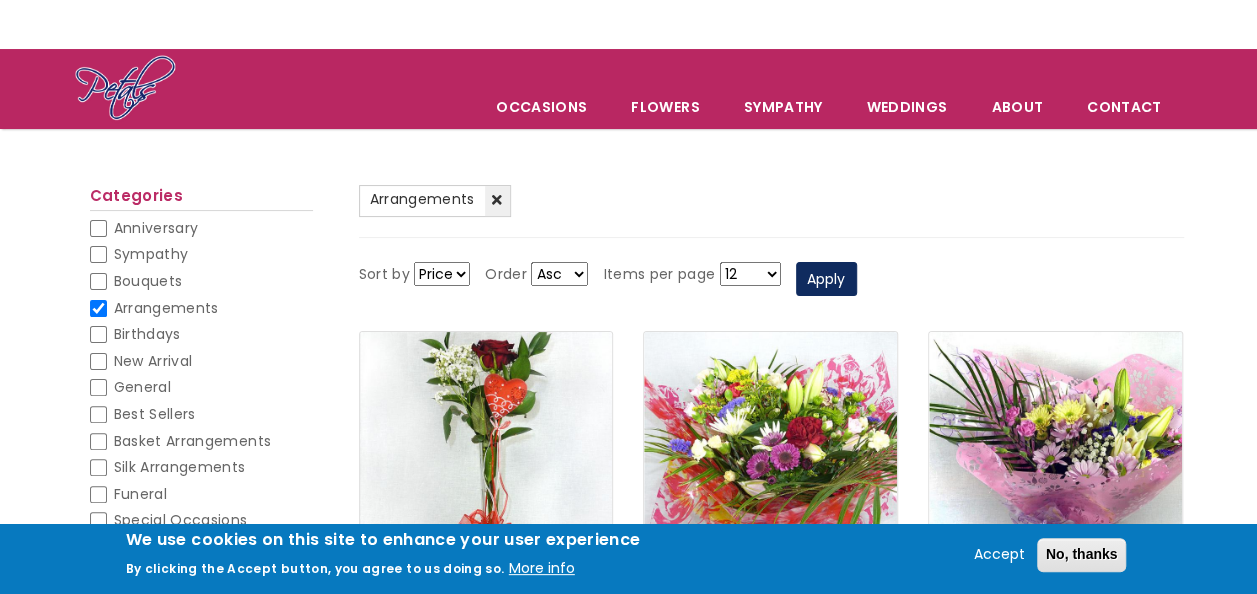 scroll, scrollTop: 137, scrollLeft: 0, axis: vertical 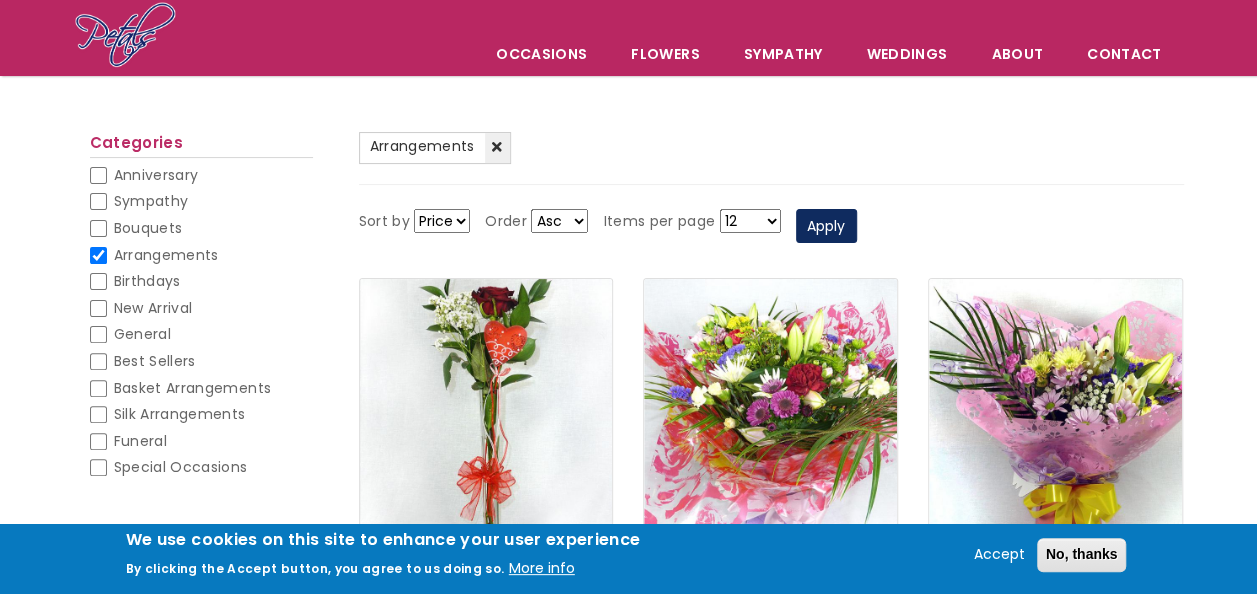 click on "Silk Arrangements" at bounding box center (98, 414) 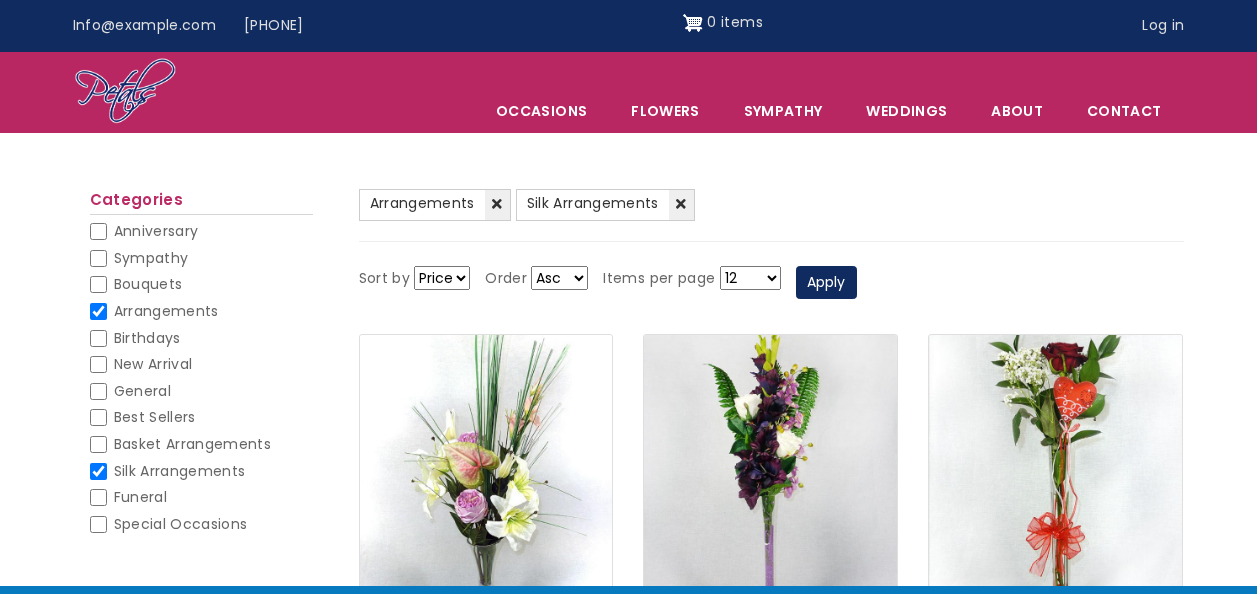 scroll, scrollTop: 0, scrollLeft: 0, axis: both 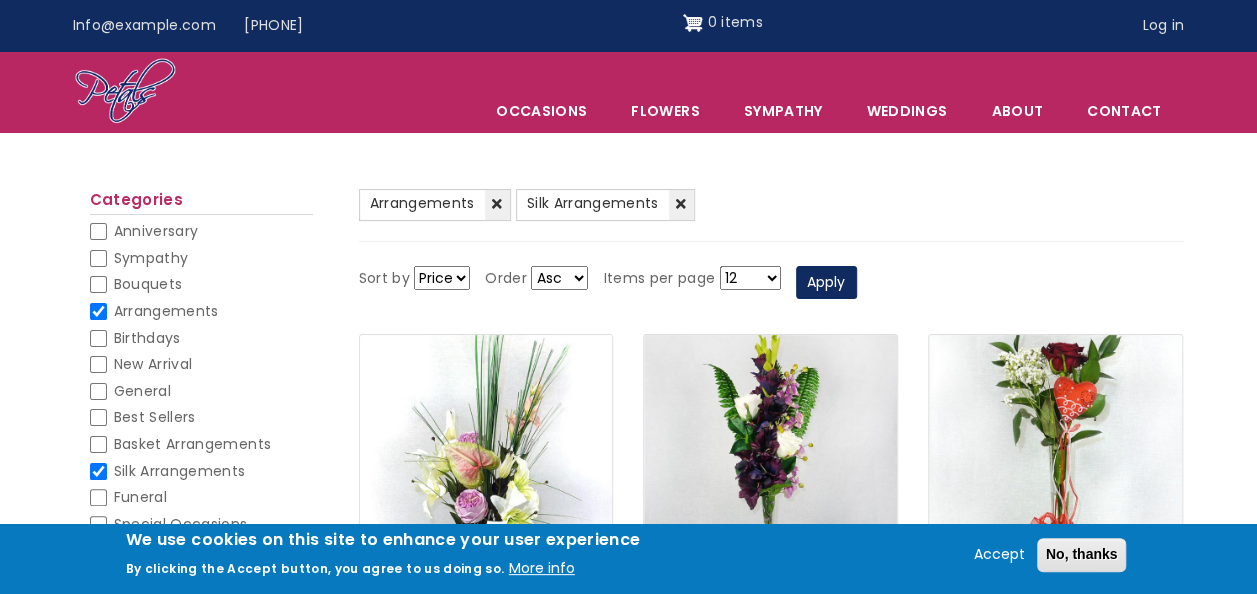 click on "Arrangements" at bounding box center [98, 311] 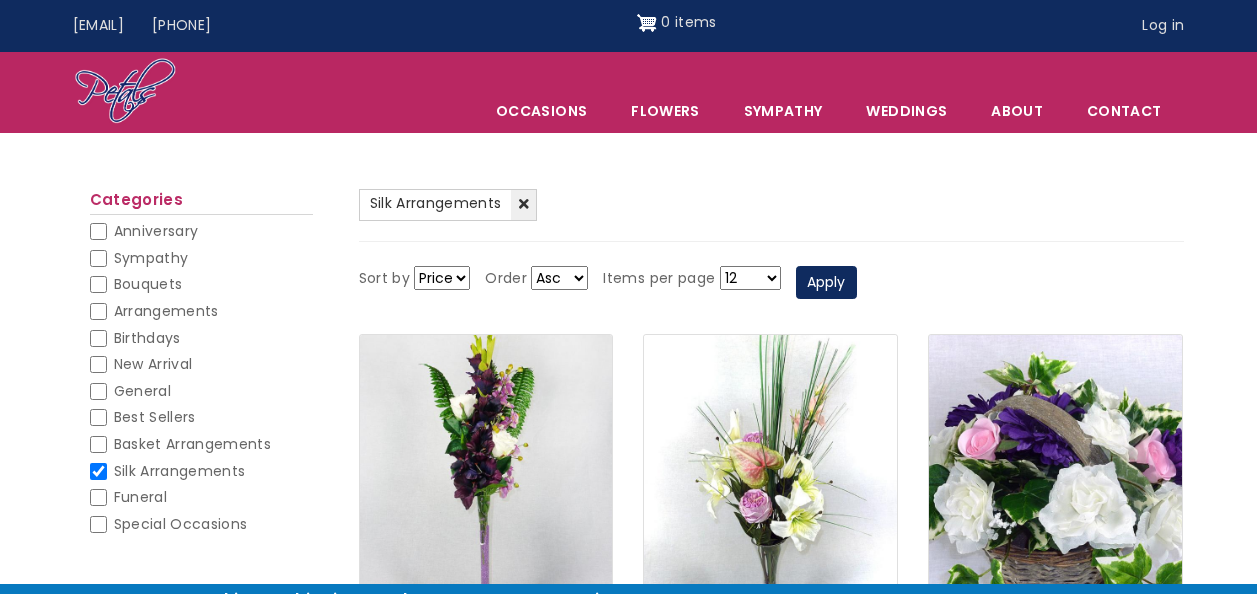 scroll, scrollTop: 0, scrollLeft: 0, axis: both 